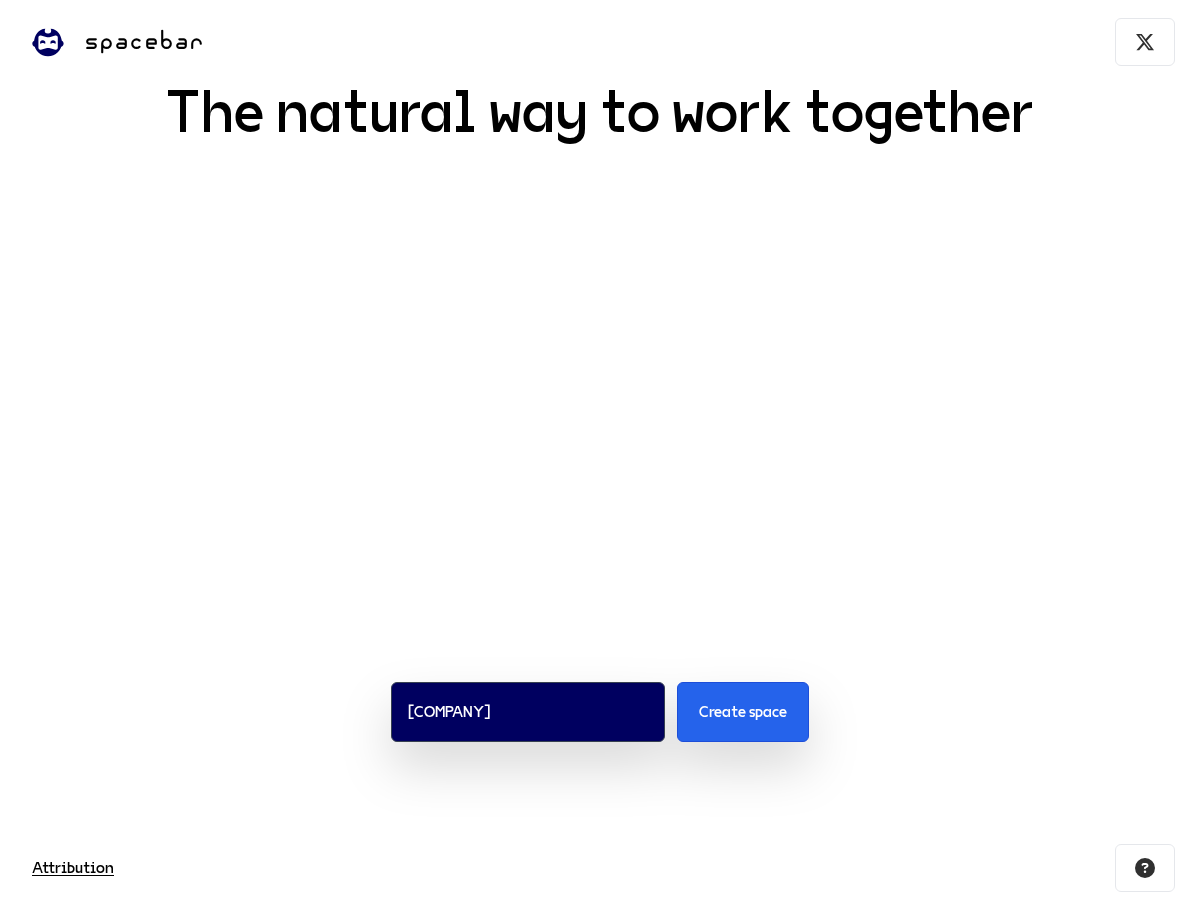 scroll, scrollTop: 0, scrollLeft: 0, axis: both 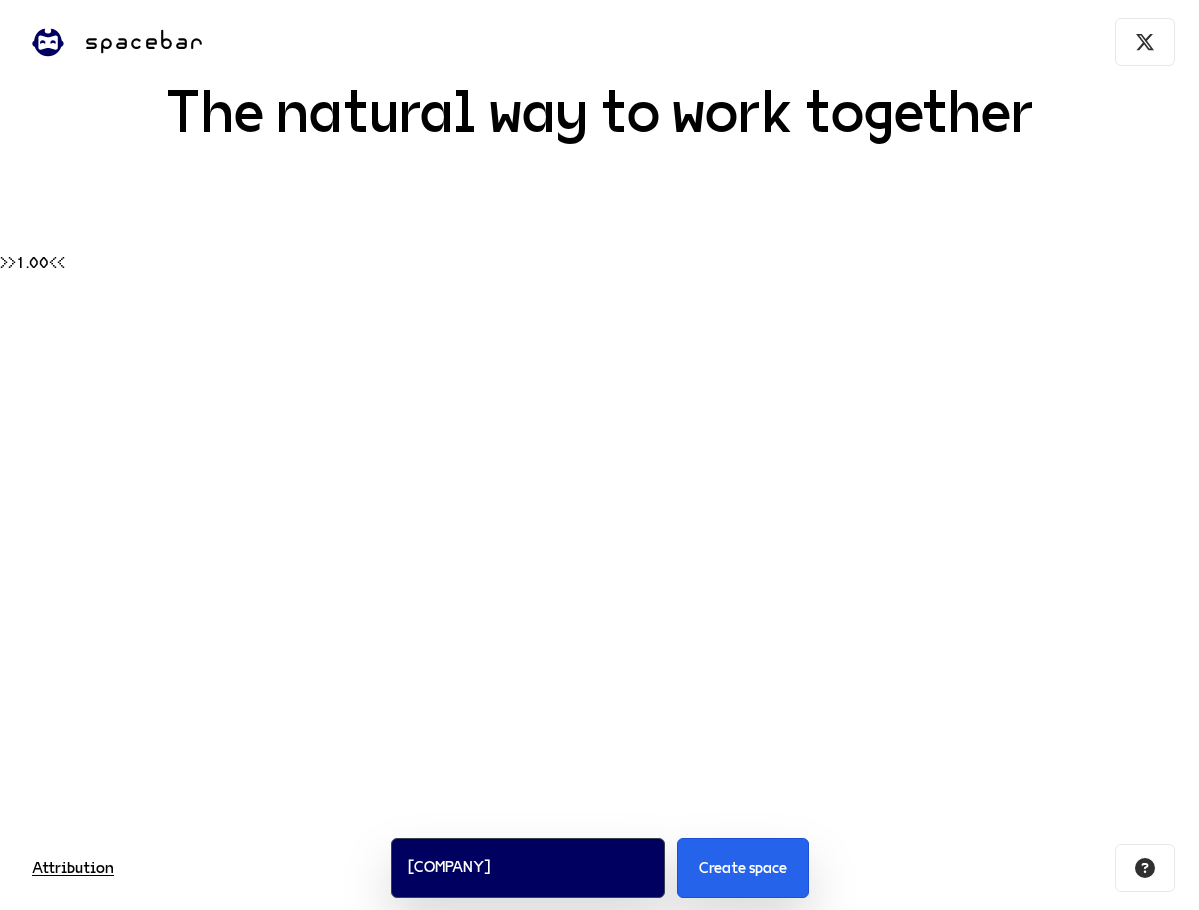 click on "Attribution" at bounding box center (599, 868) 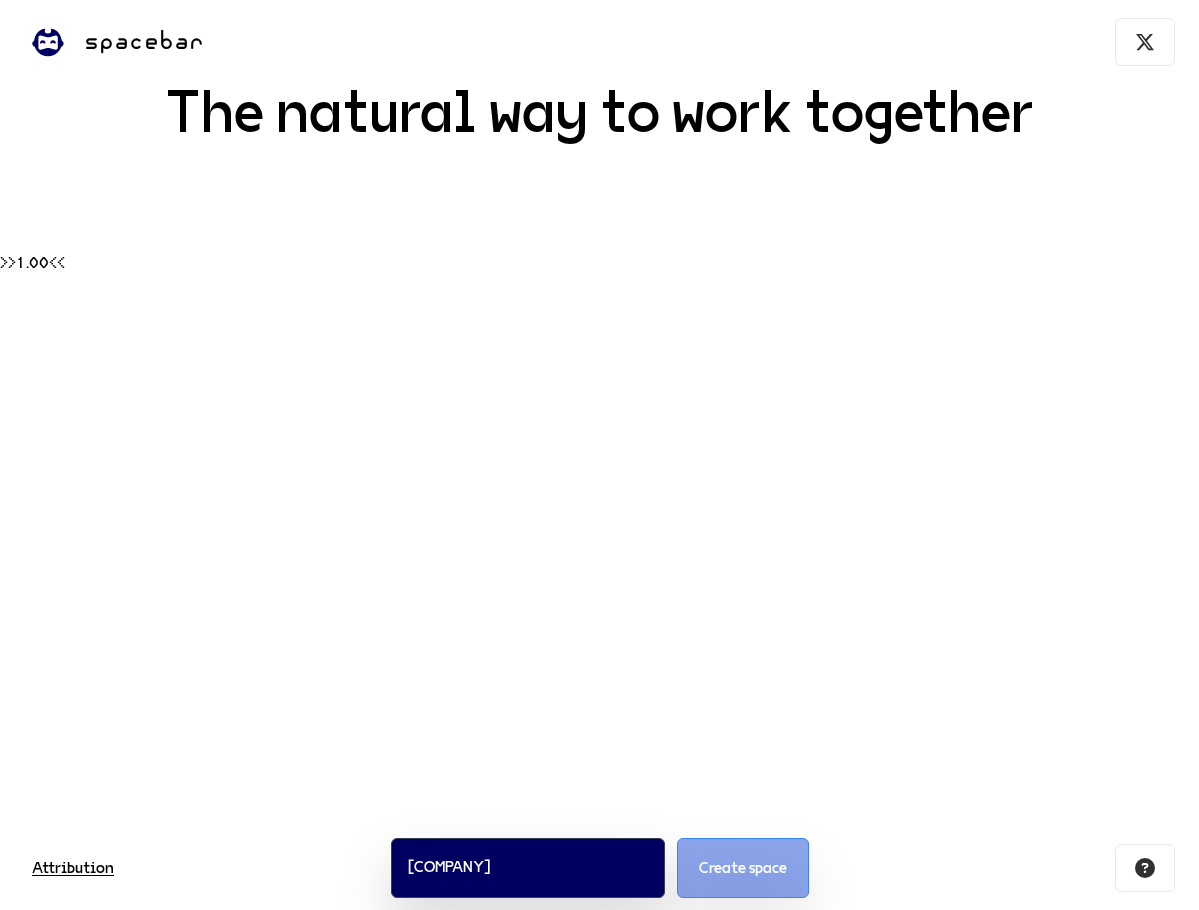 drag, startPoint x: 734, startPoint y: 734, endPoint x: 738, endPoint y: 724, distance: 10.770329 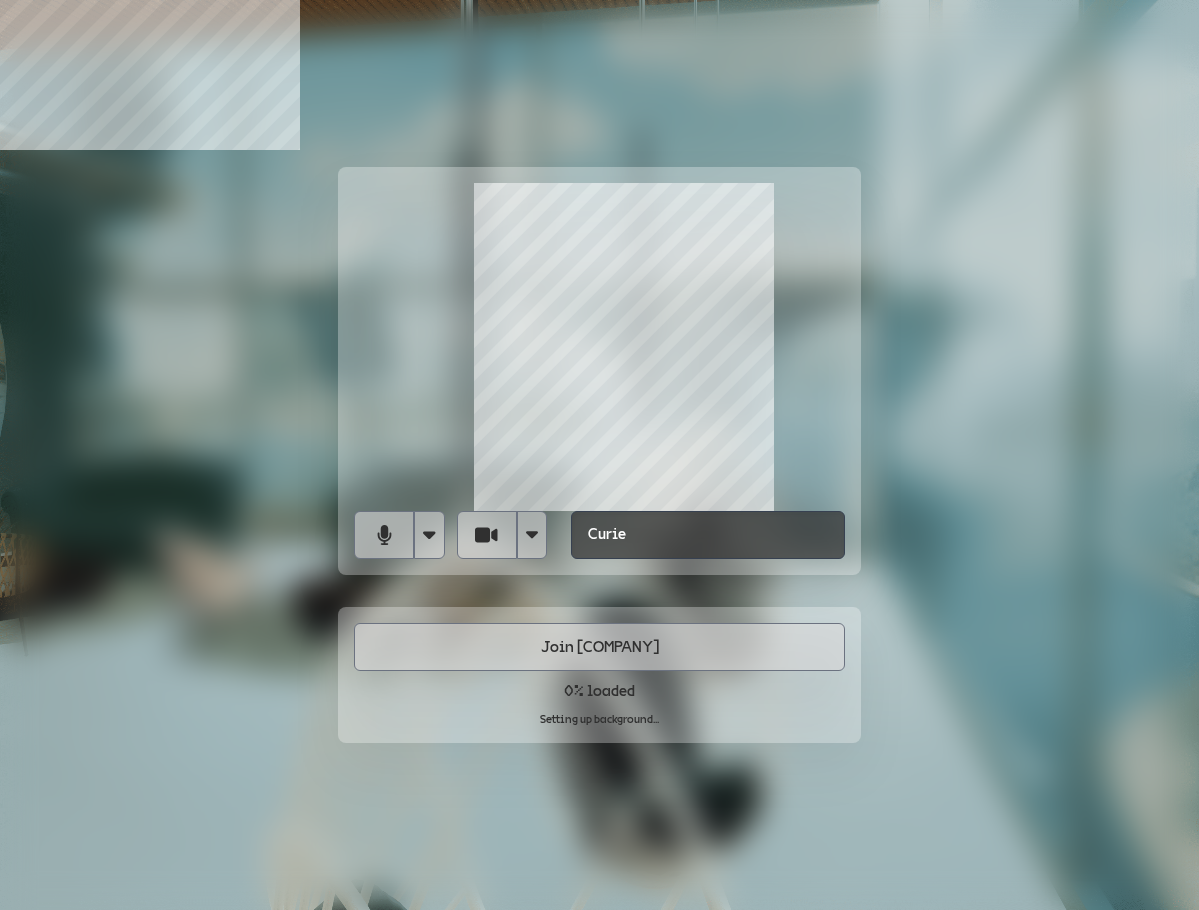 scroll, scrollTop: 0, scrollLeft: 0, axis: both 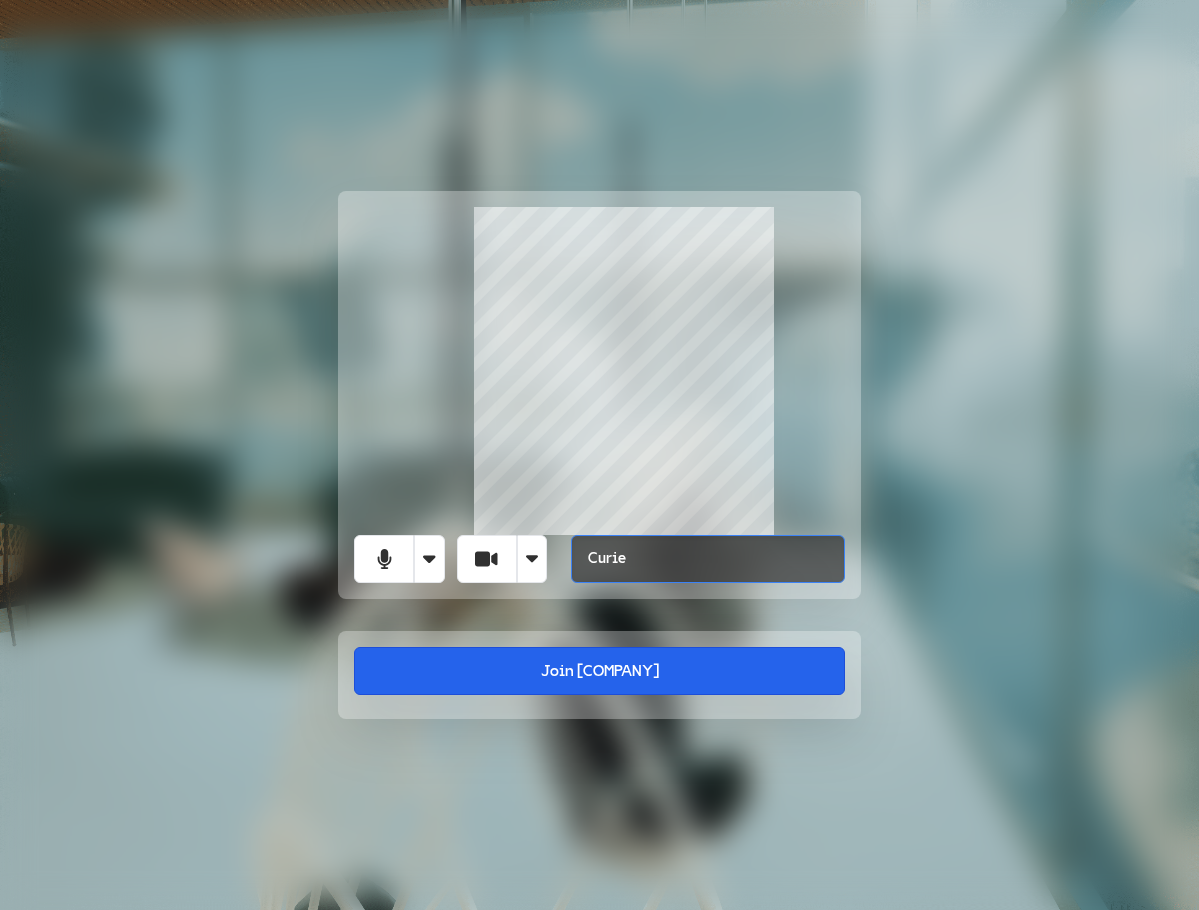 click on "Curie" at bounding box center [708, 559] 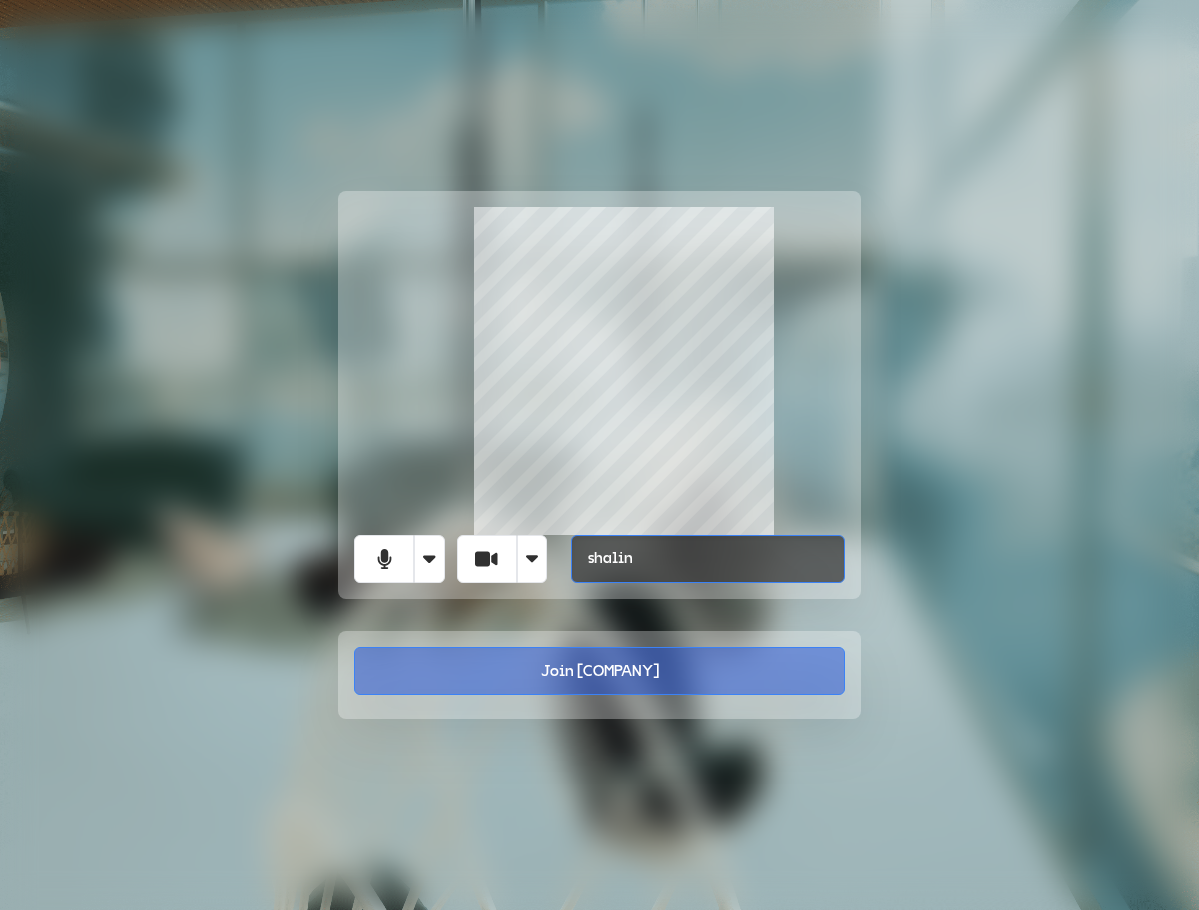 type on "shalin" 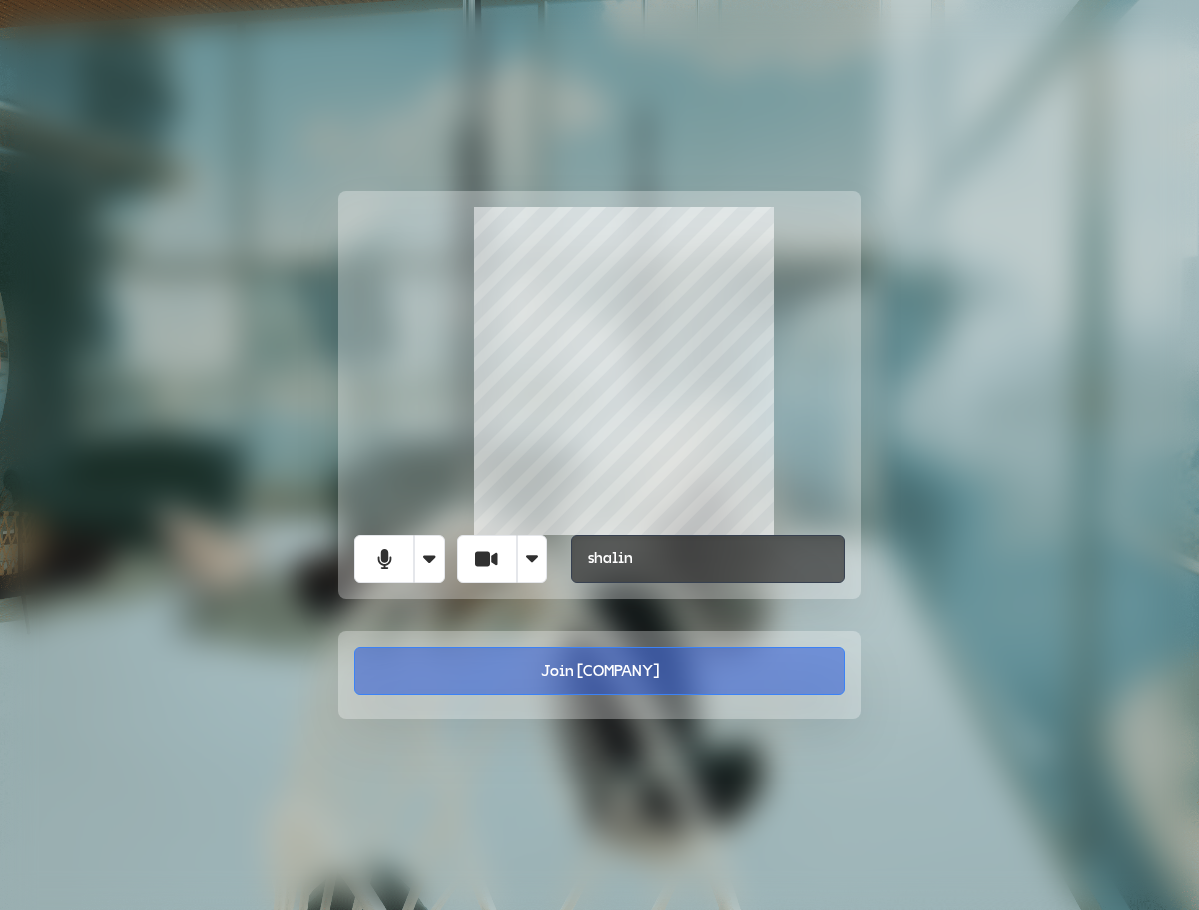 click on "Join [COMPANY]" at bounding box center (600, 671) 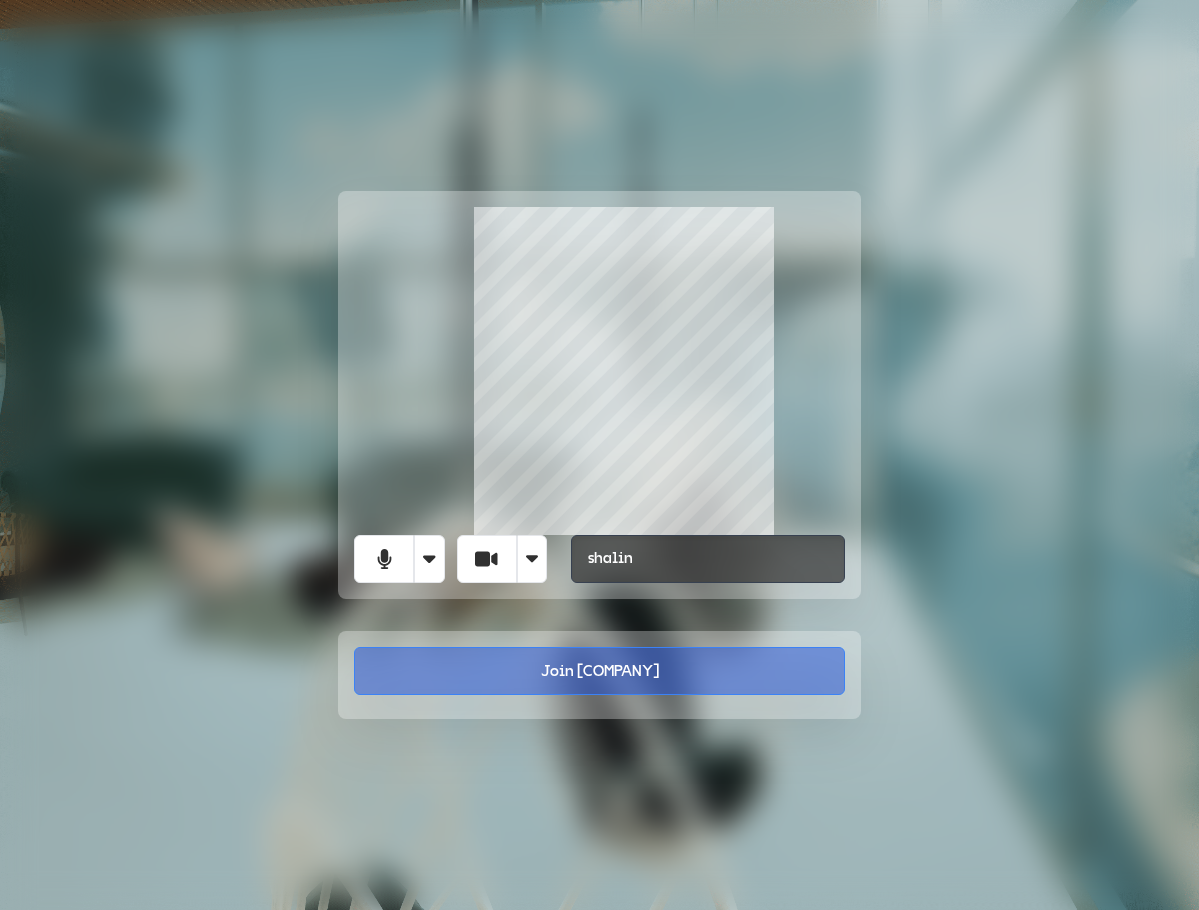 click on "Join [COMPANY]" at bounding box center (600, 671) 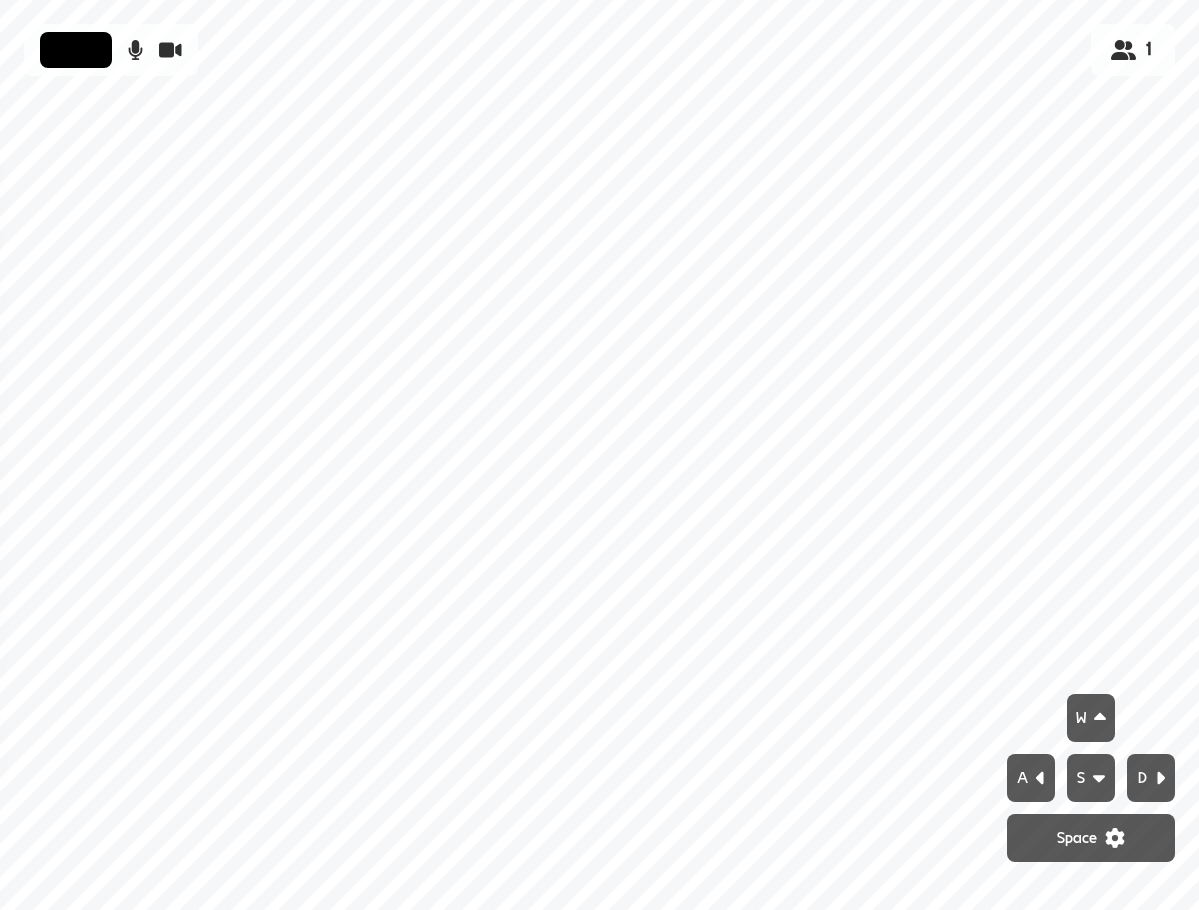 click on "Leave     [COMPANY]   [LAST]   Share screen" at bounding box center [599, 455] 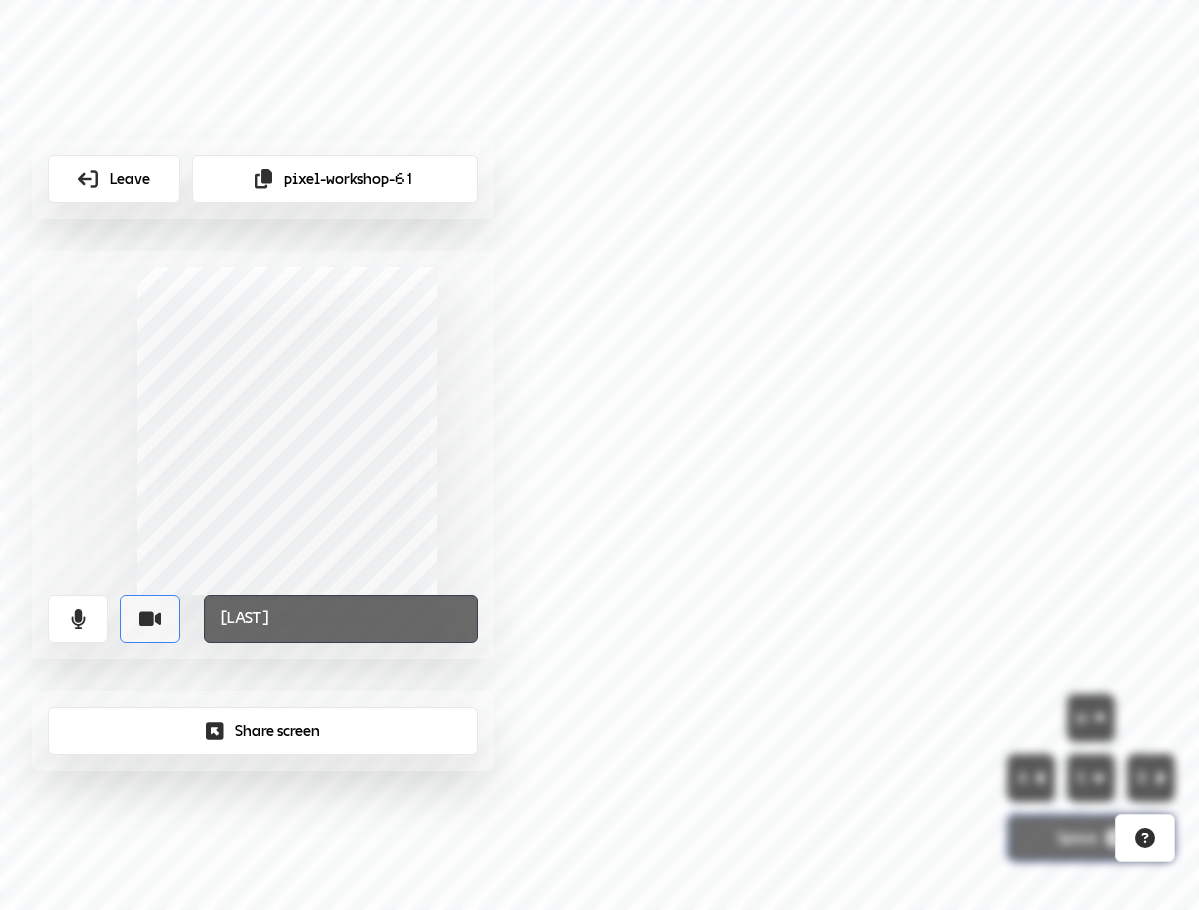 click at bounding box center (150, 618) 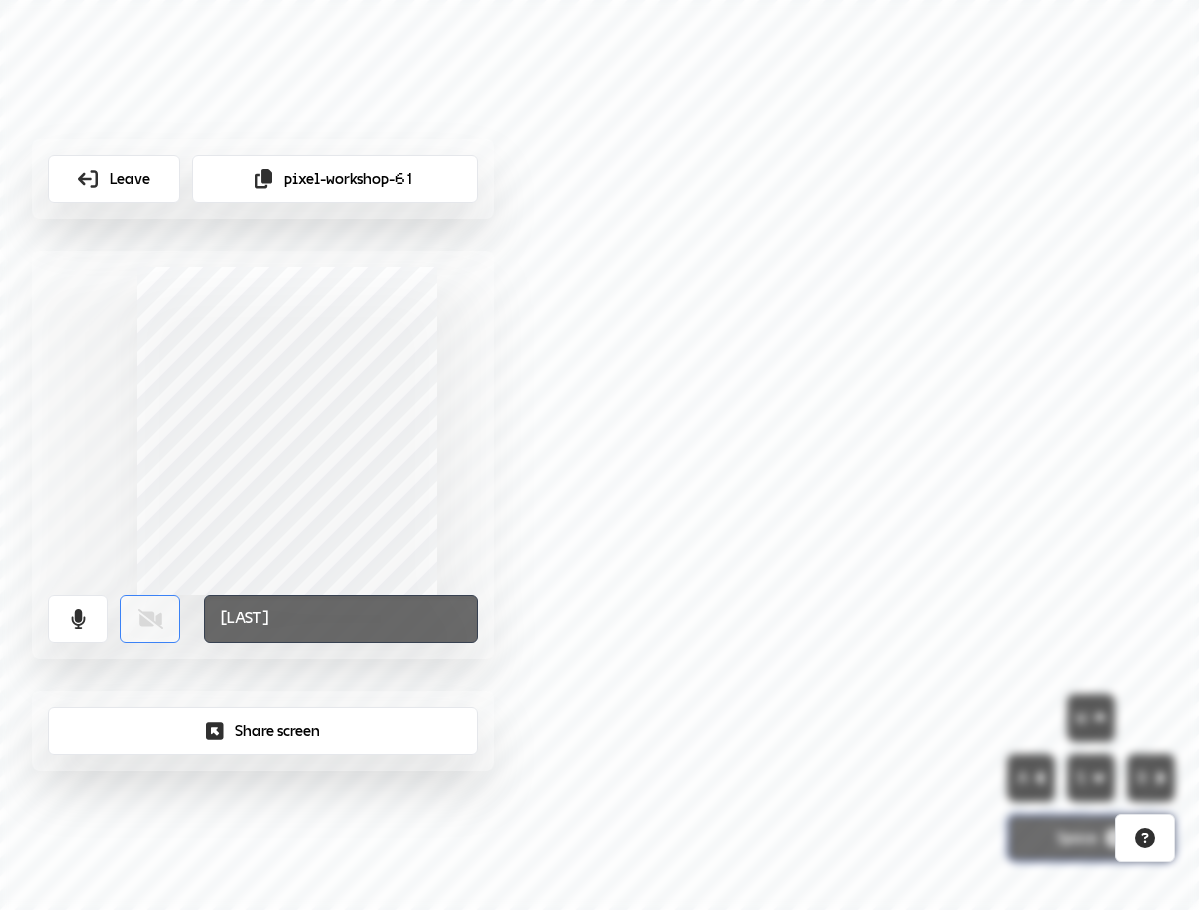 click at bounding box center [149, 619] 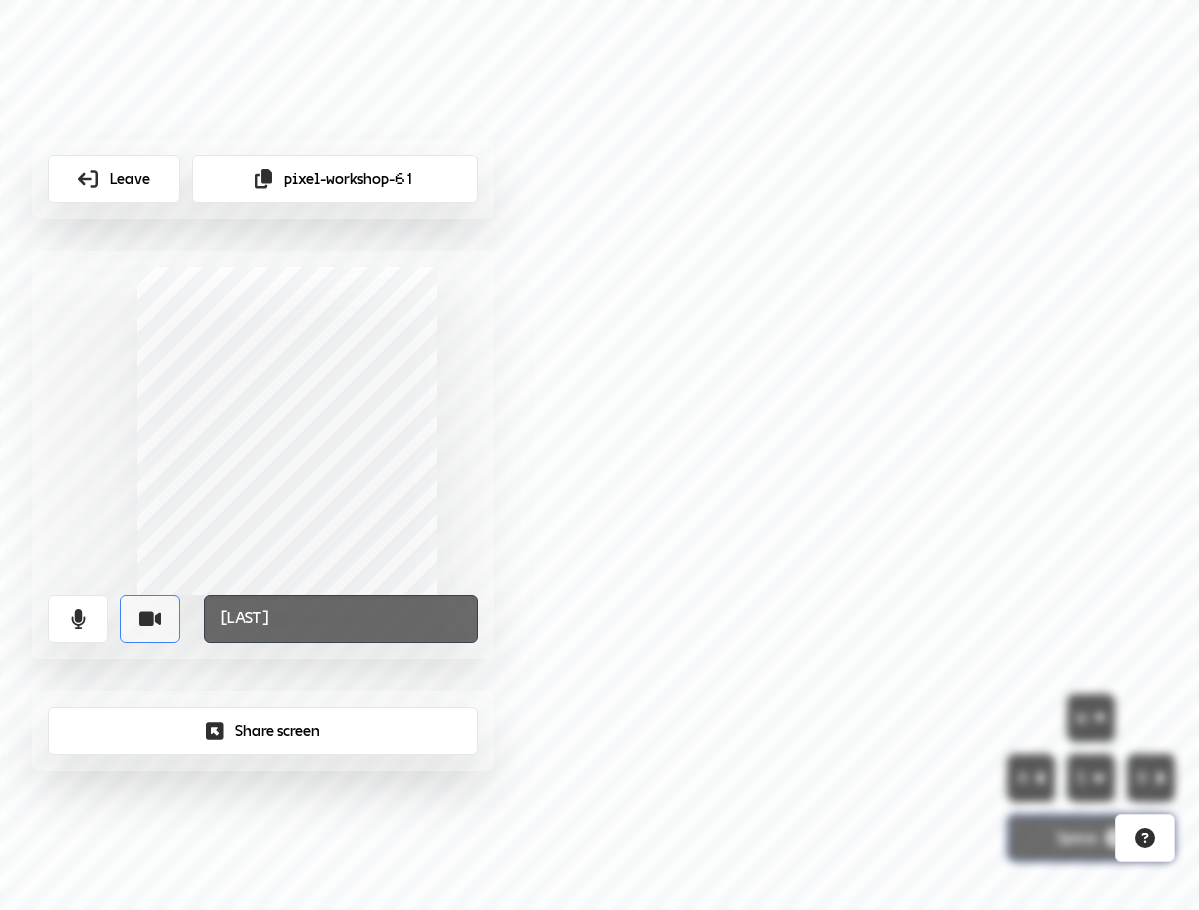 click at bounding box center [150, 618] 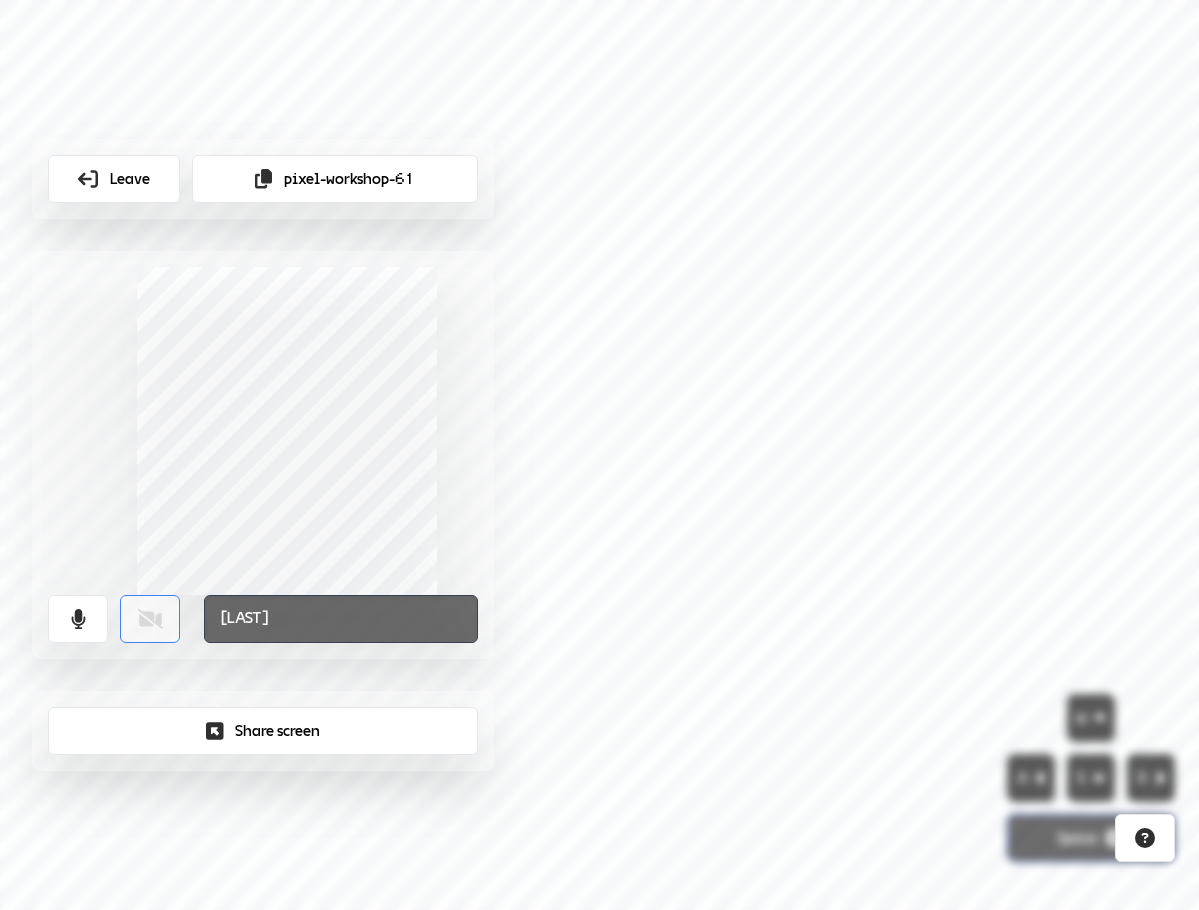 click at bounding box center [149, 619] 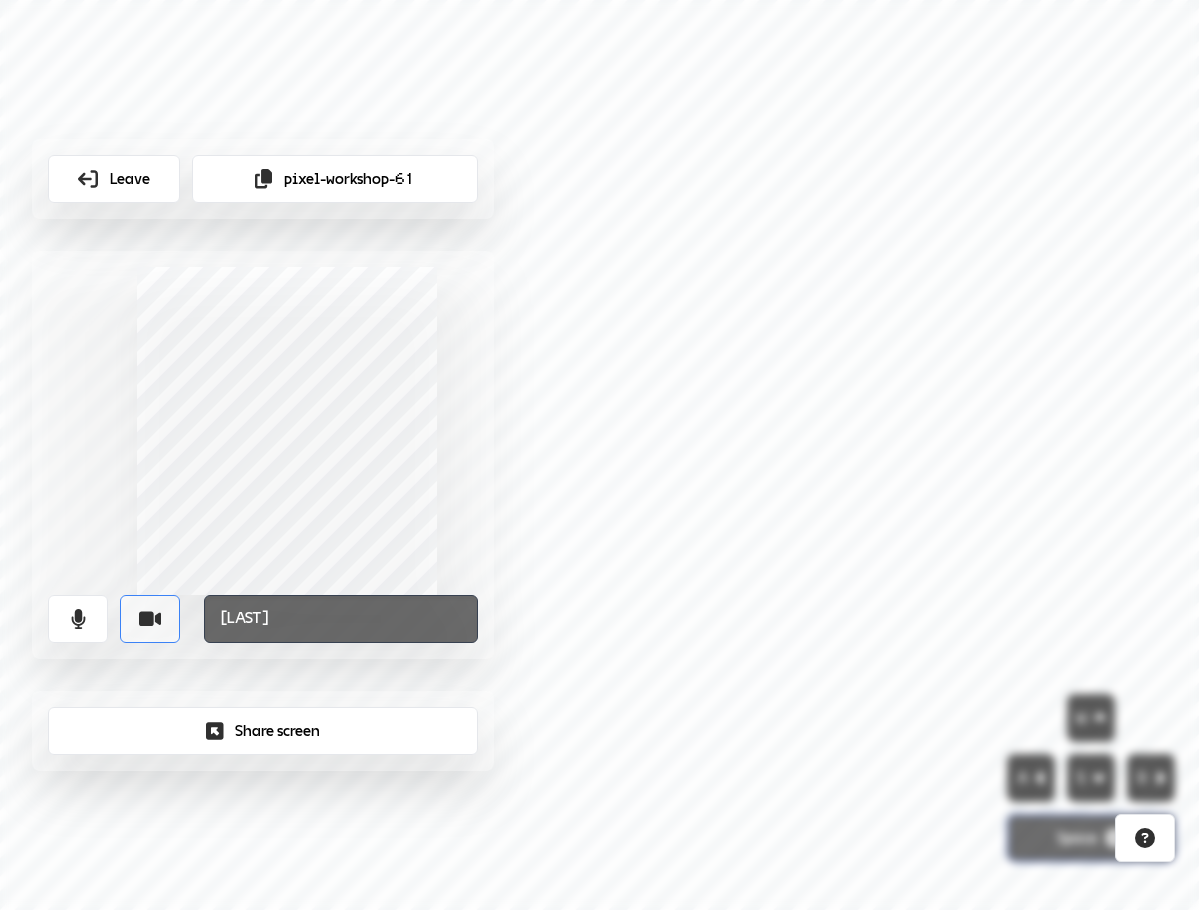 click at bounding box center [150, 618] 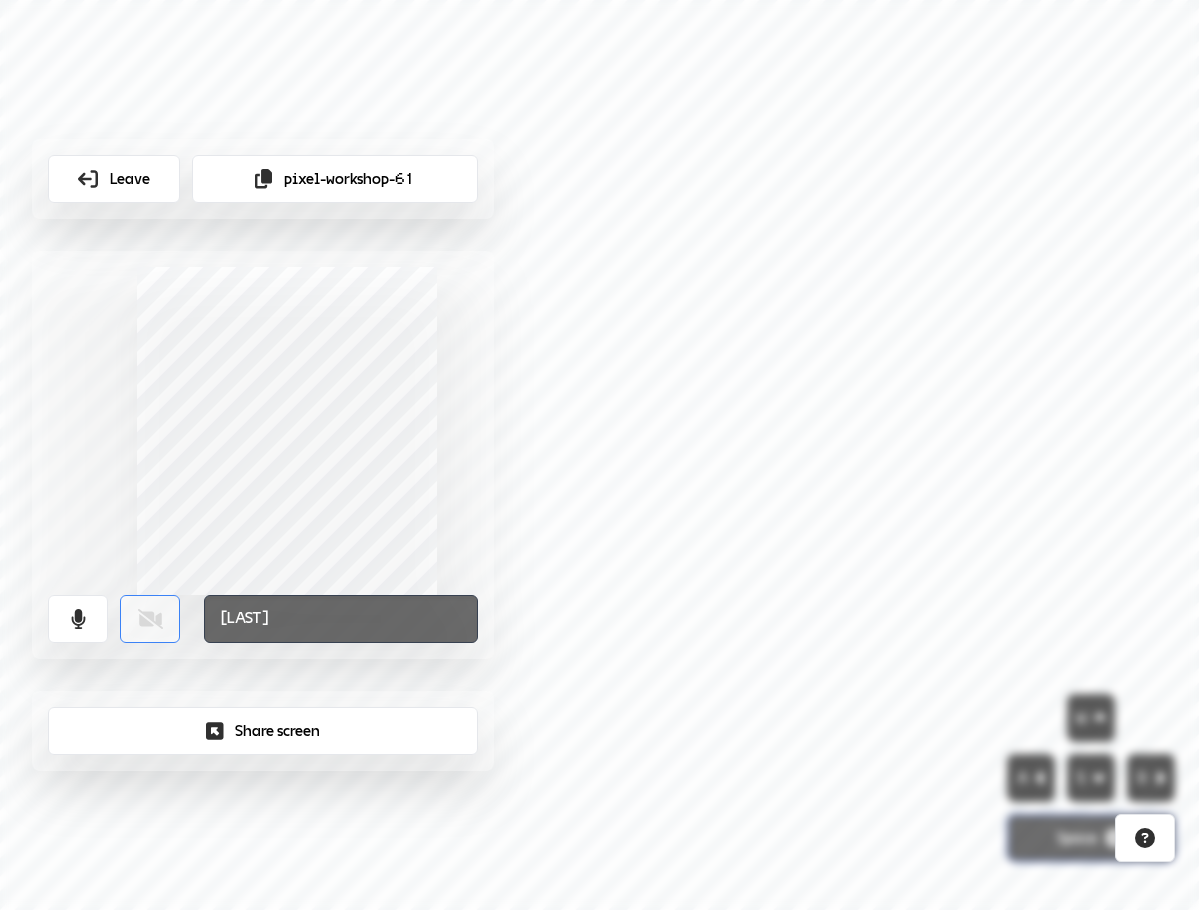click at bounding box center [149, 619] 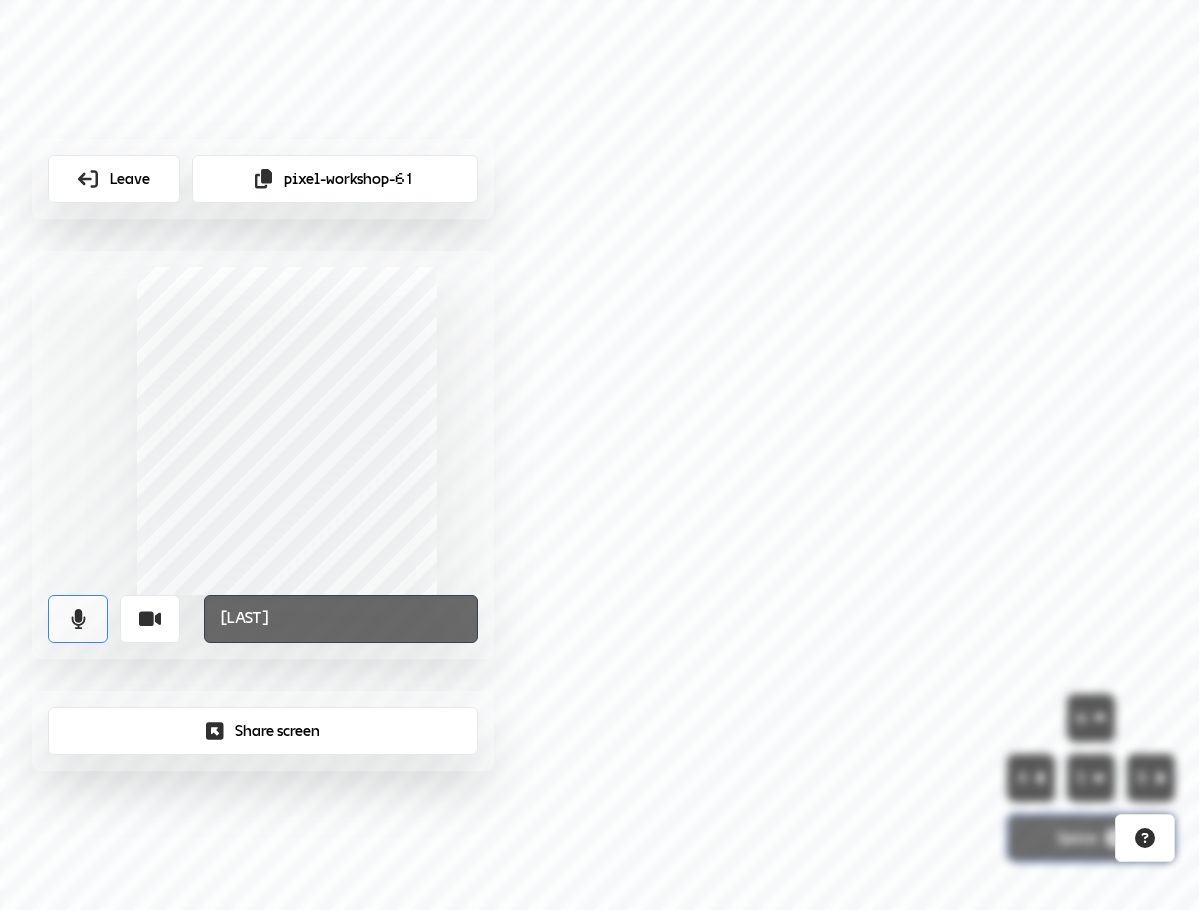 click at bounding box center (78, 619) 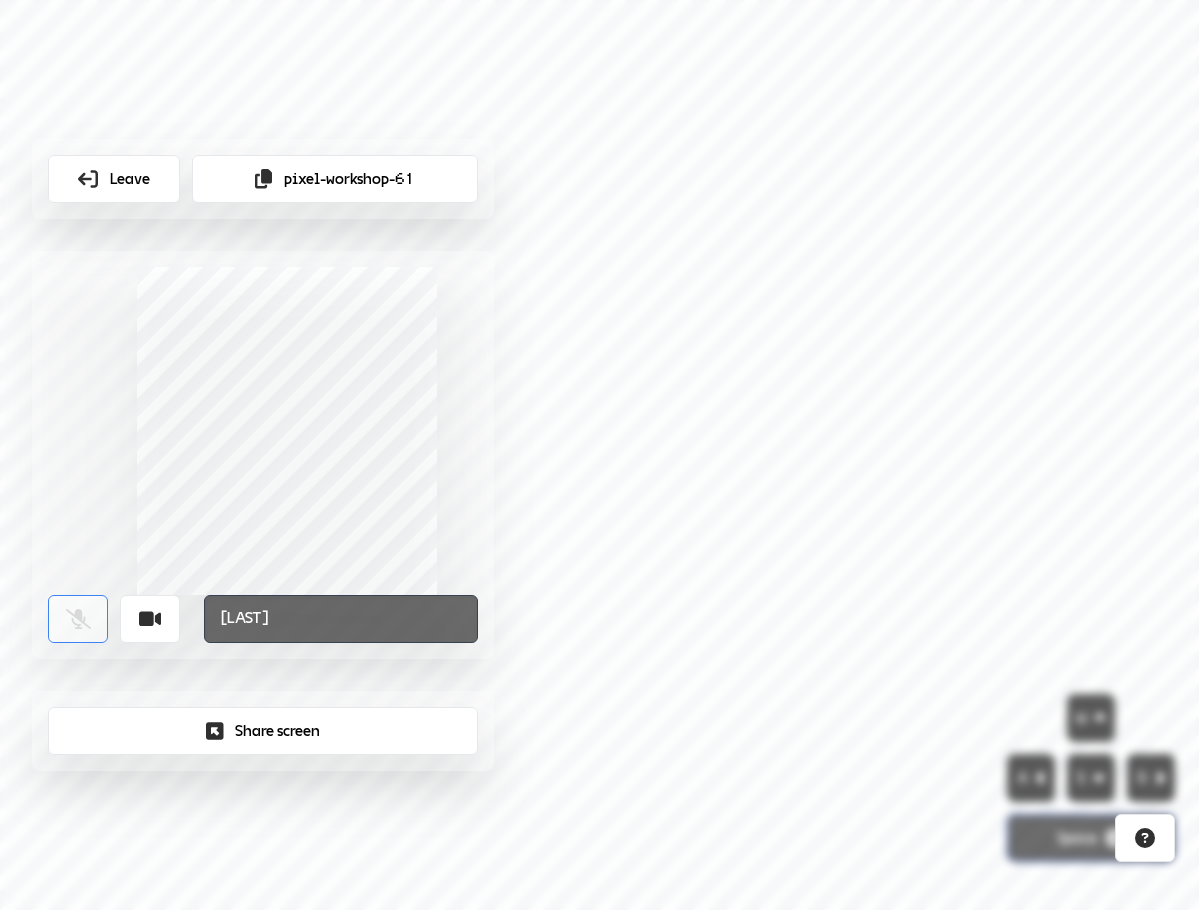 click at bounding box center (77, 619) 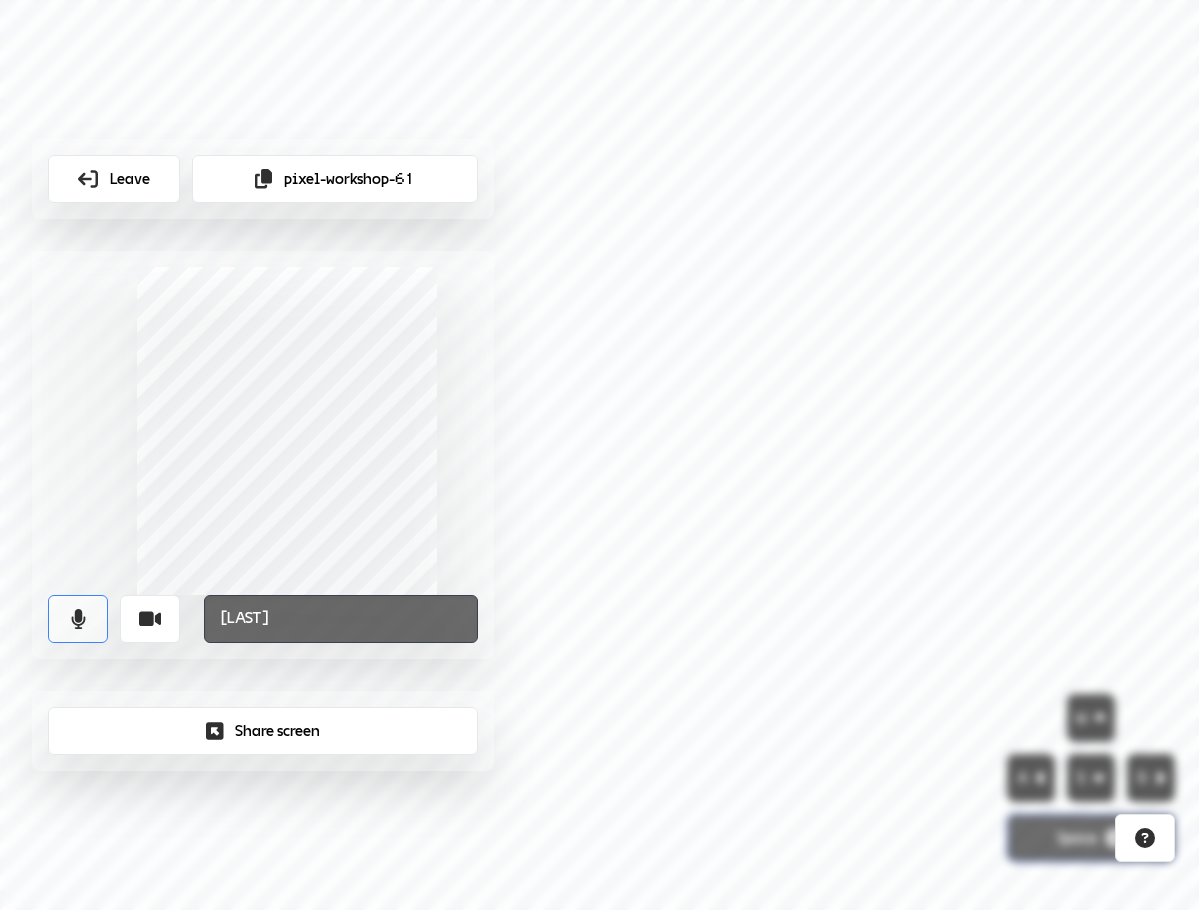 click at bounding box center (78, 619) 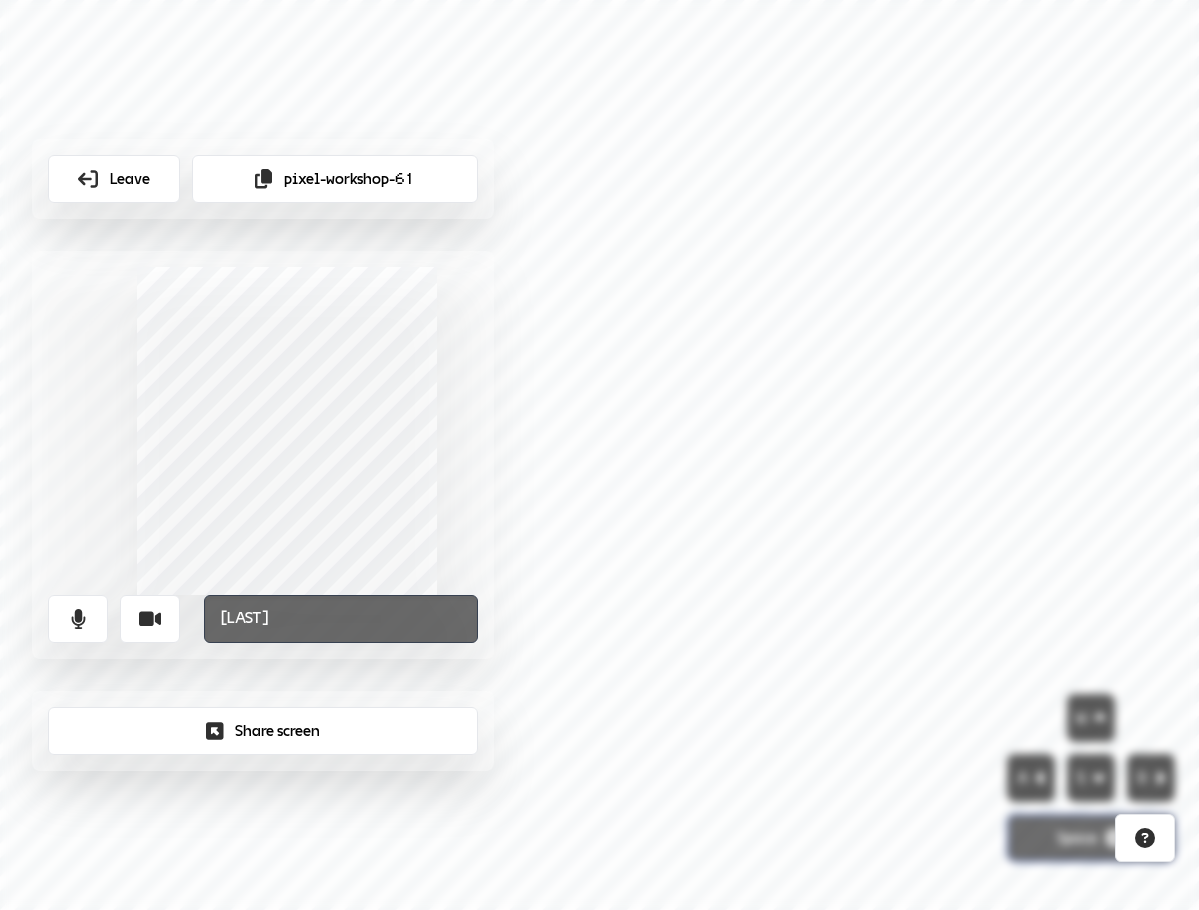 click on "Leave     [COMPANY]   [LAST]   Share screen" at bounding box center (599, 455) 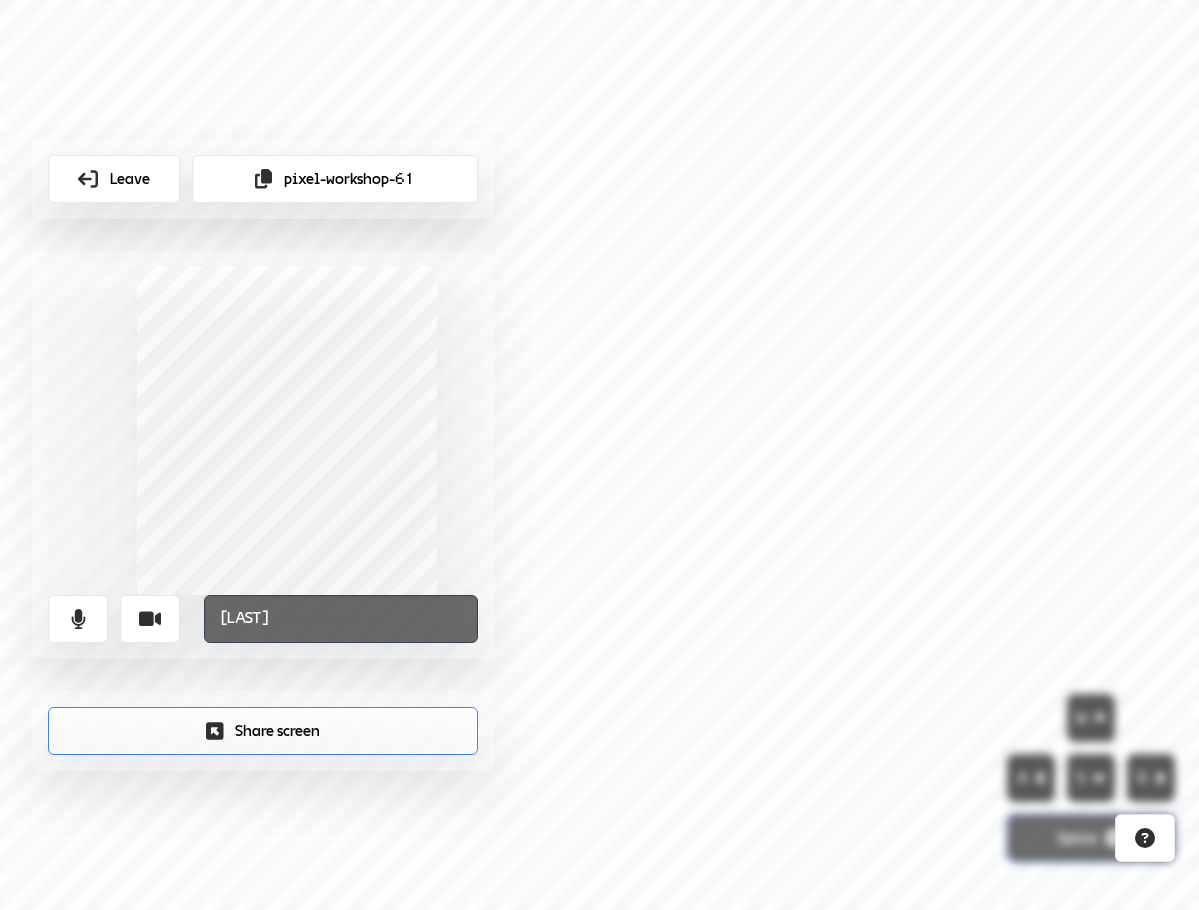 click on "Share screen" at bounding box center [335, 179] 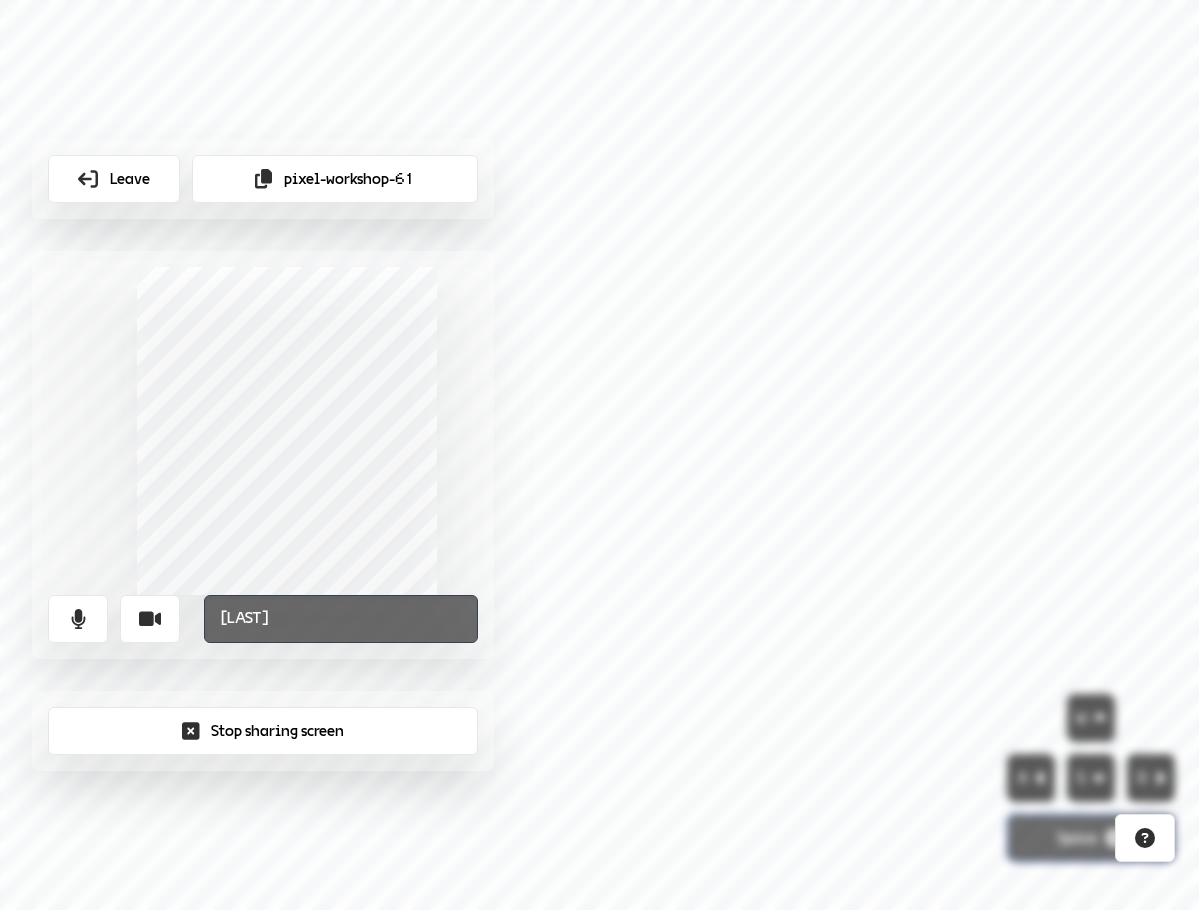 click on "Leave     [COMPANY]   [LAST]   Stop sharing screen" at bounding box center [599, 455] 